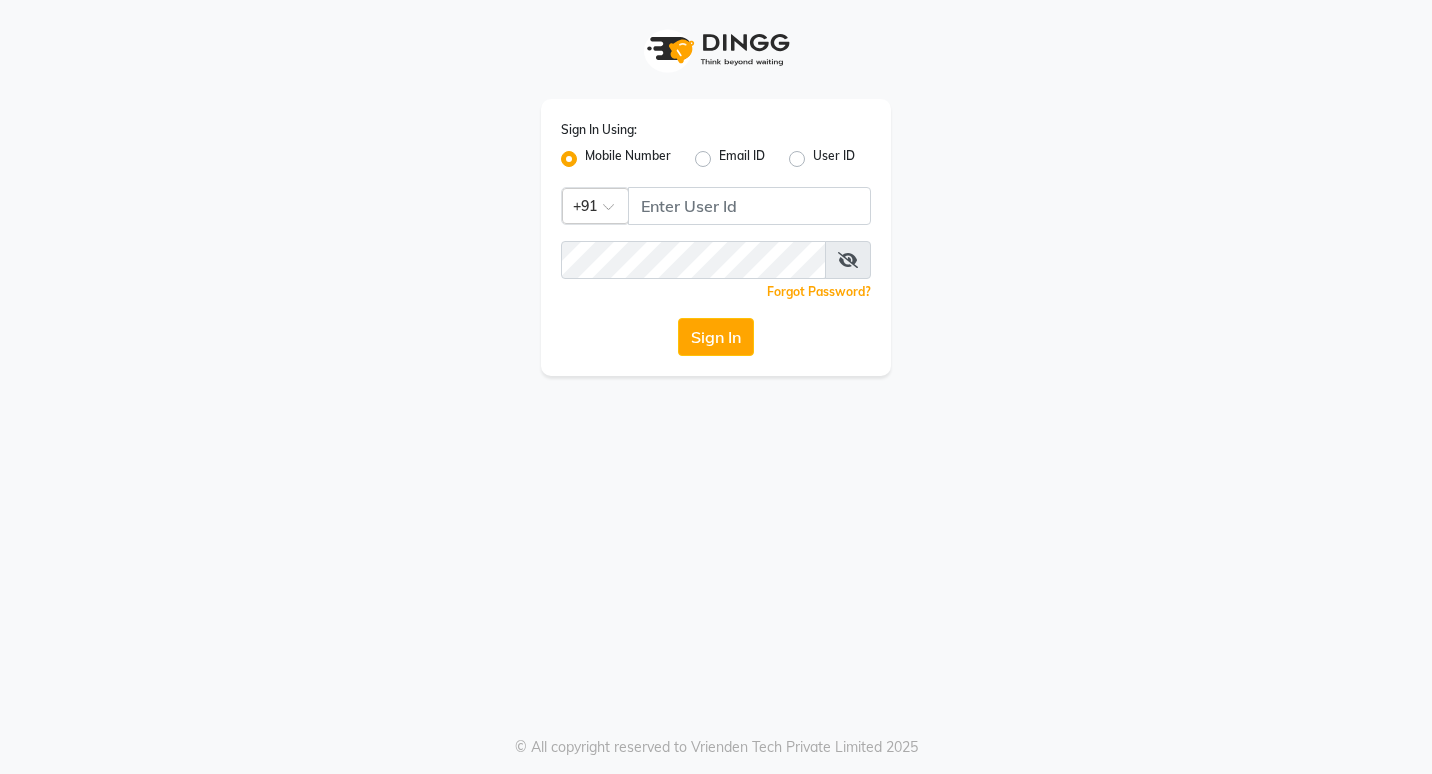 scroll, scrollTop: 0, scrollLeft: 0, axis: both 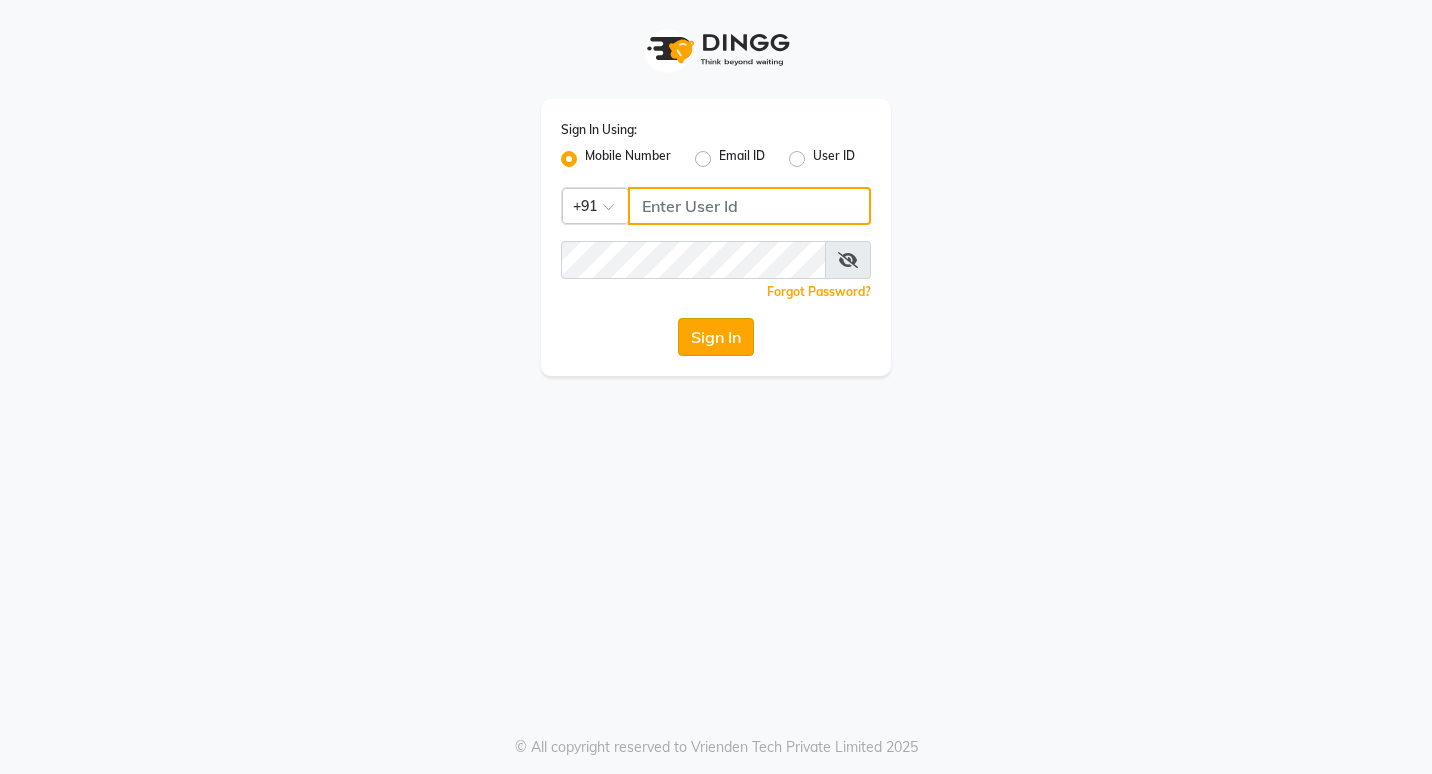 type on "[PHONE]" 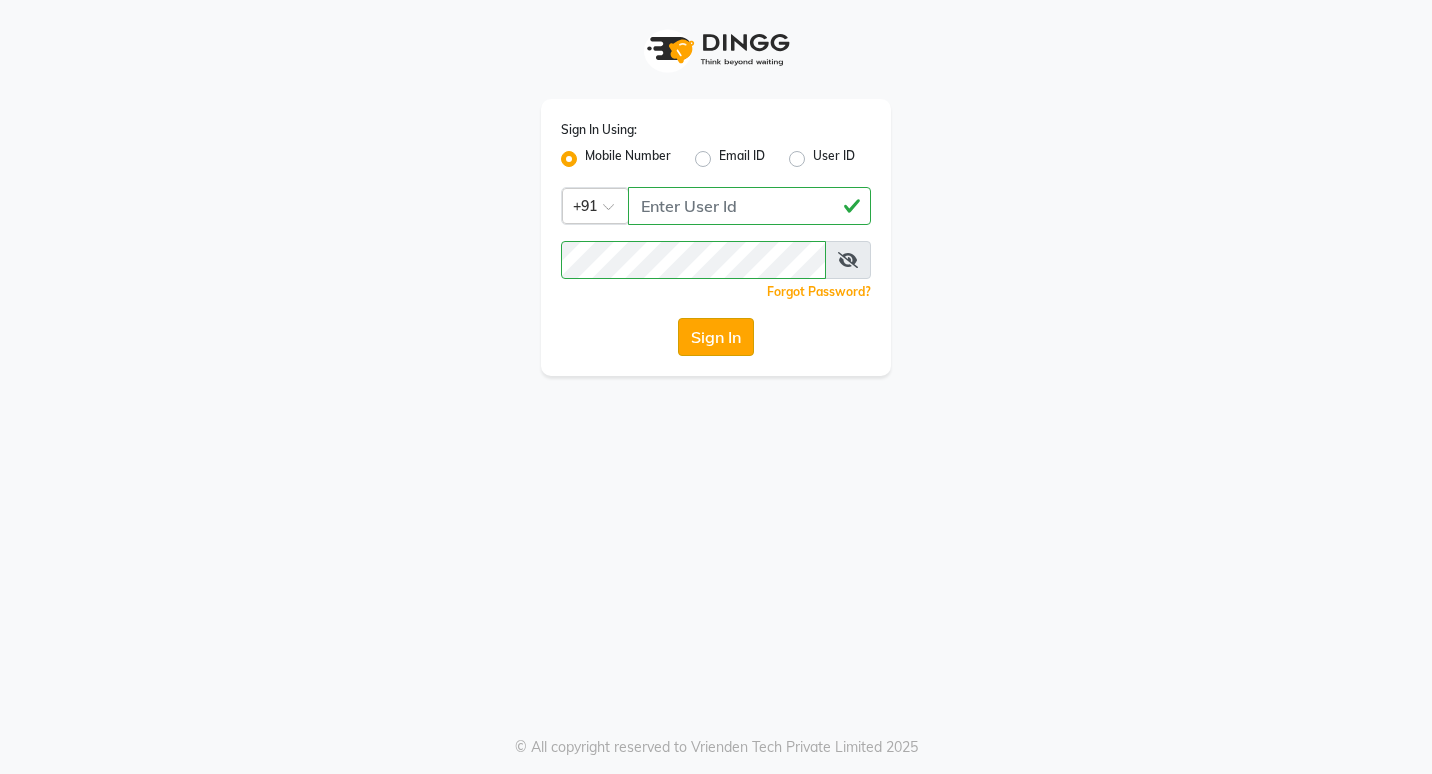 click on "Sign In" 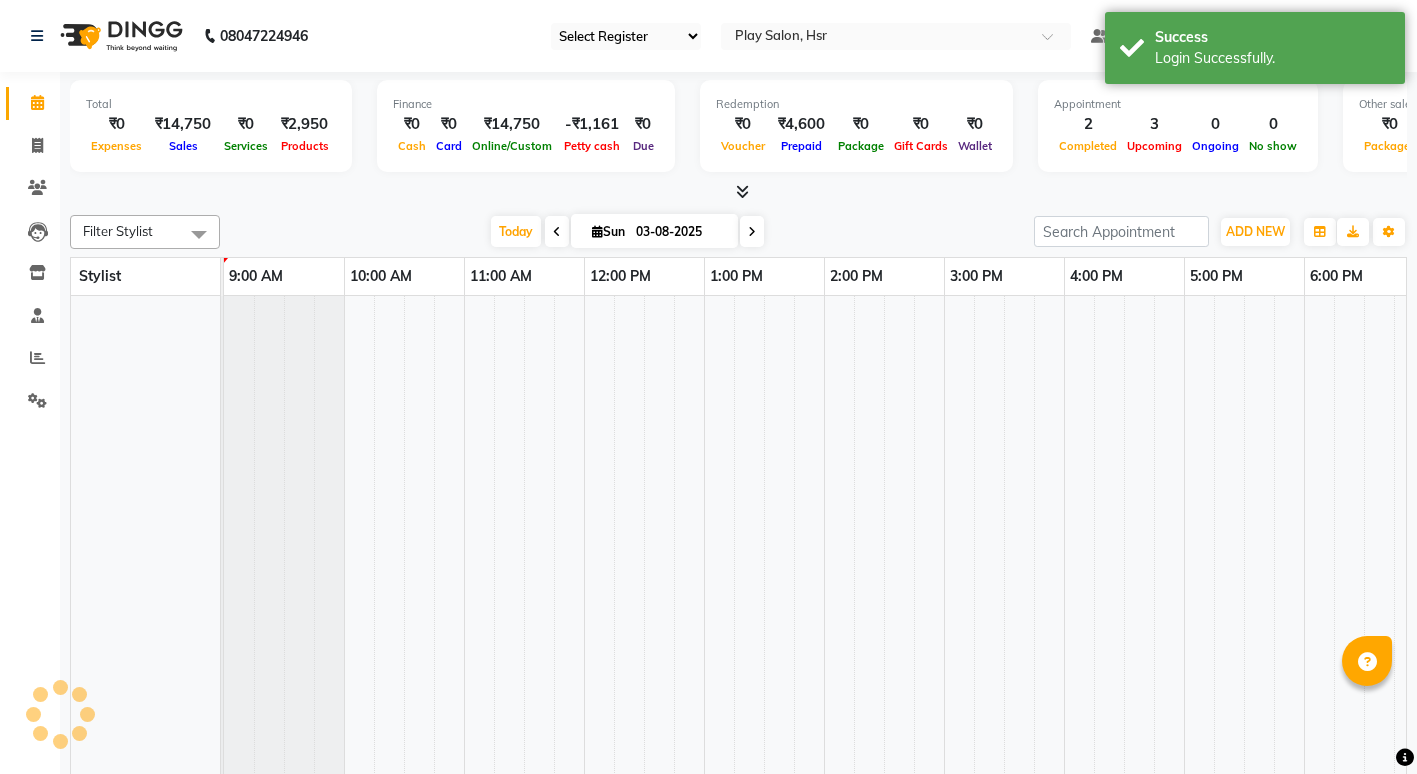 select on "92" 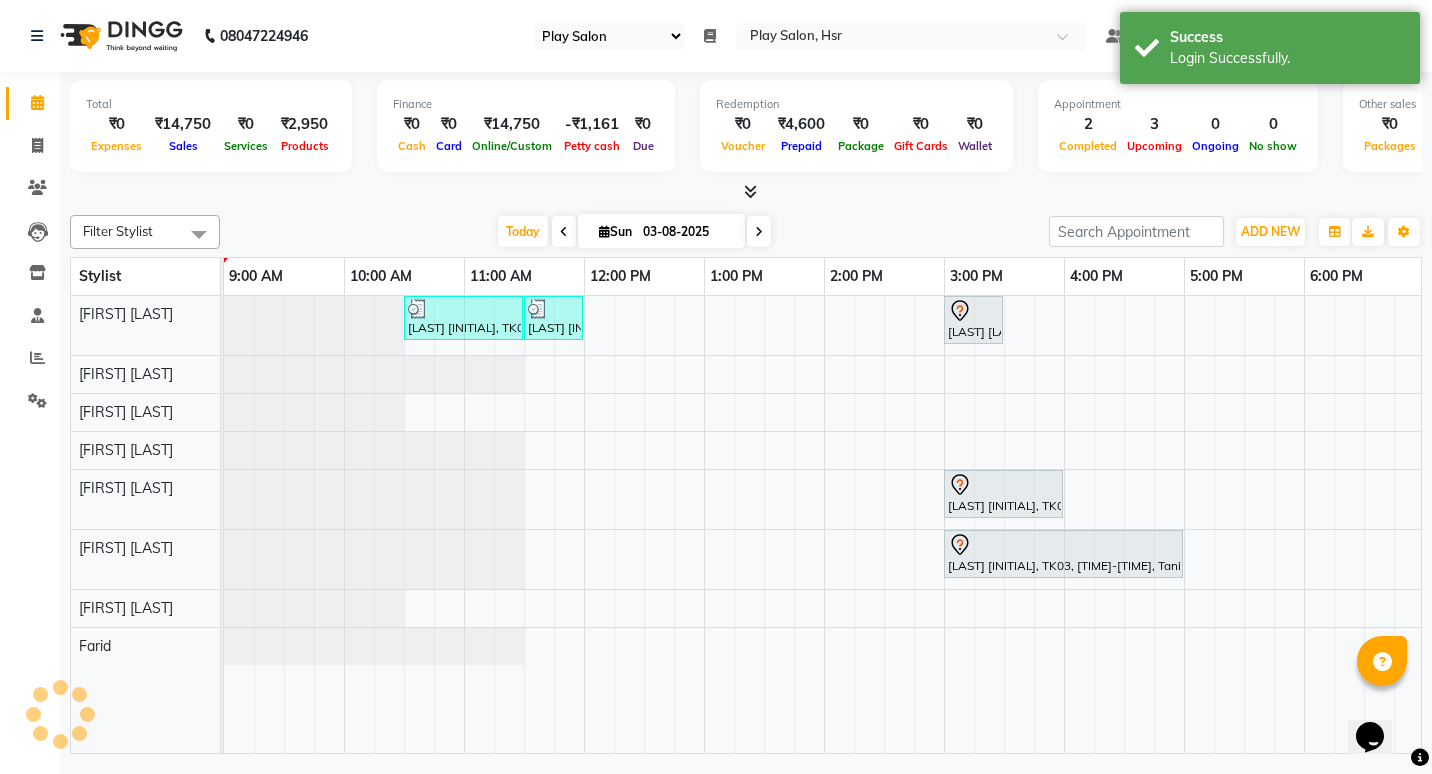 scroll, scrollTop: 0, scrollLeft: 0, axis: both 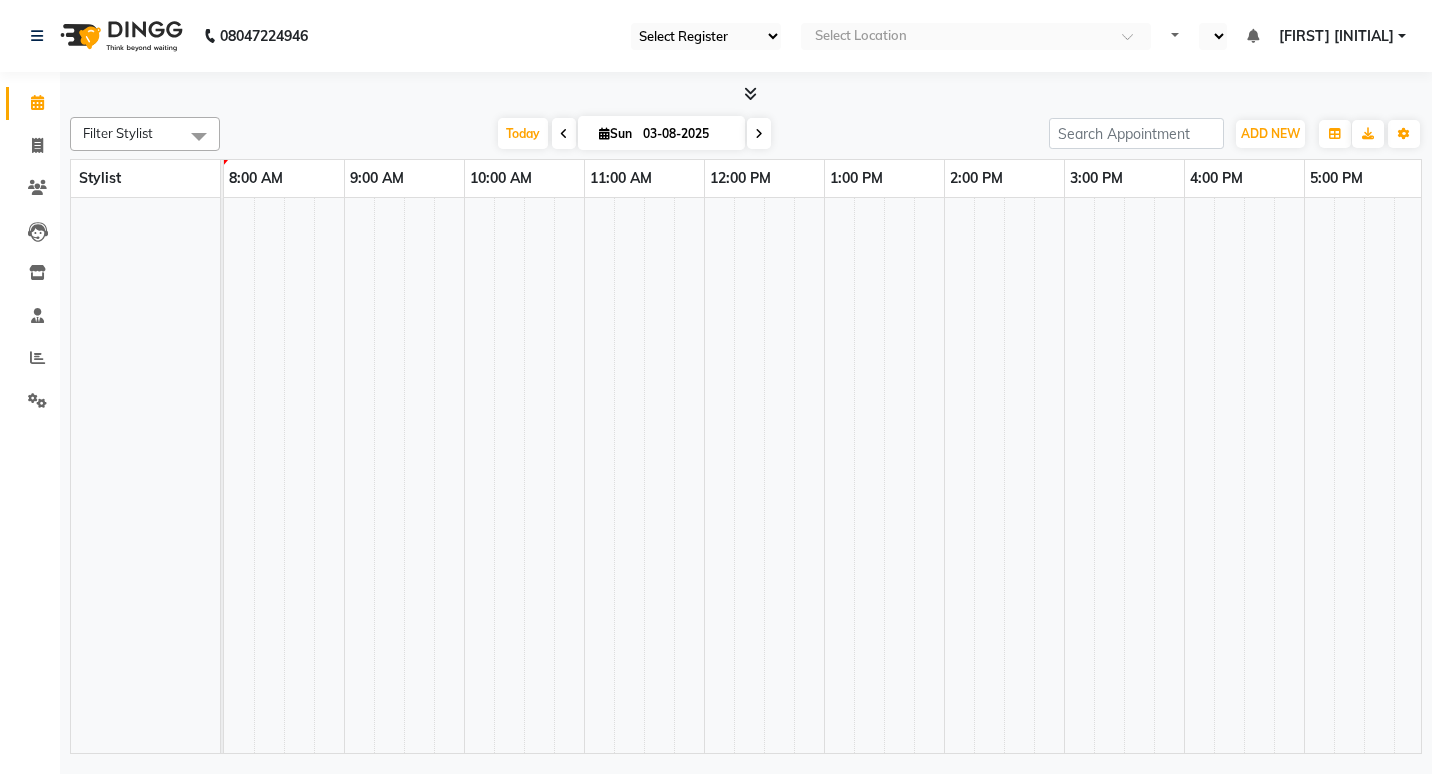 select on "92" 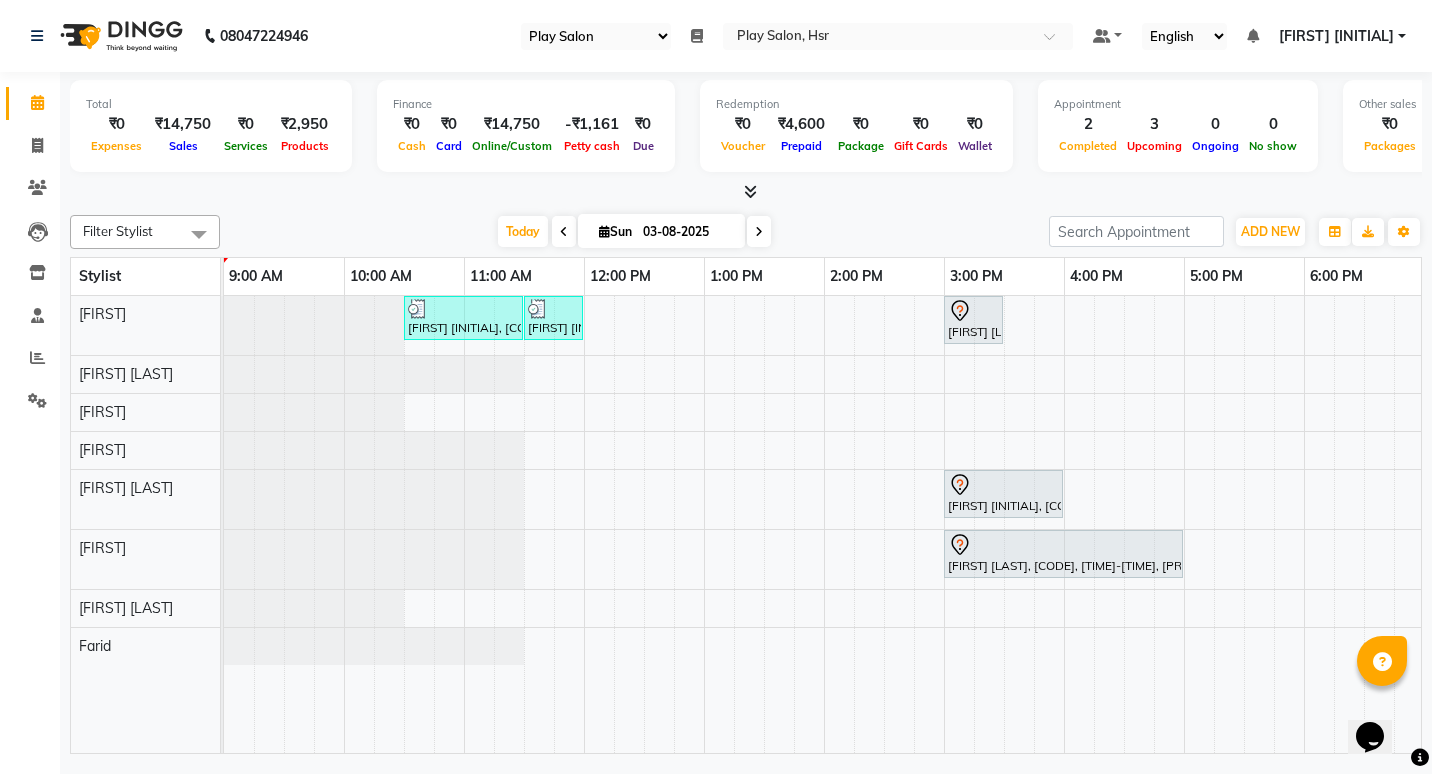 scroll, scrollTop: 0, scrollLeft: 0, axis: both 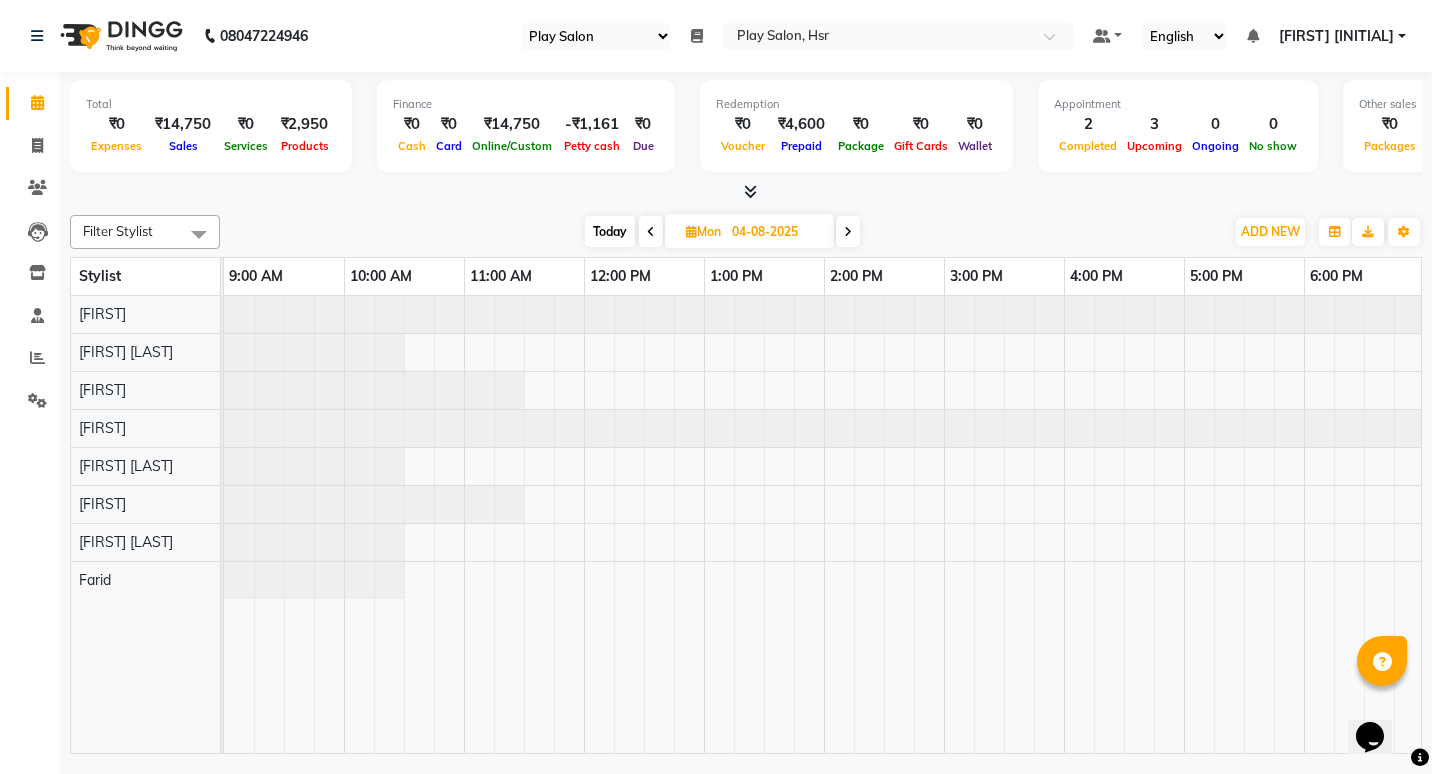 click at bounding box center [848, 231] 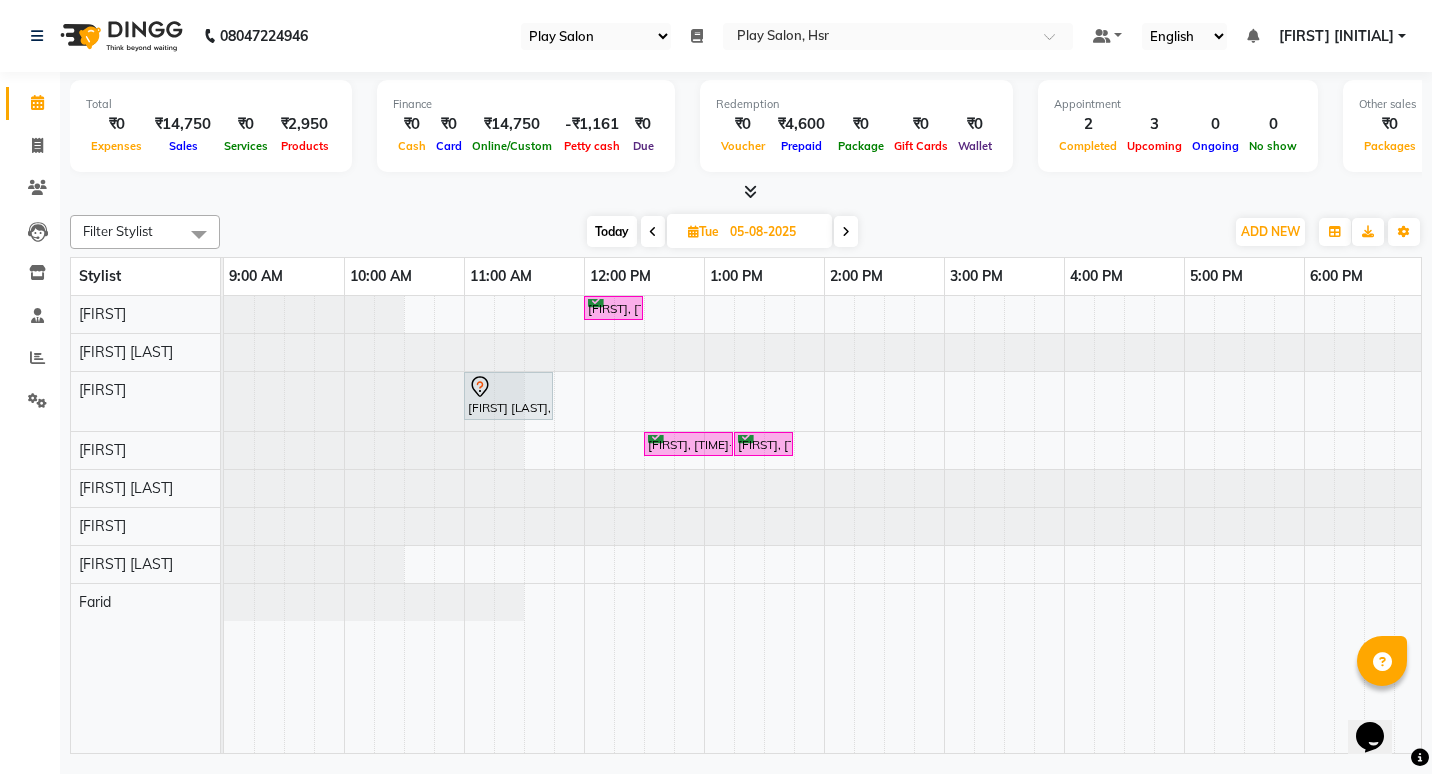 click at bounding box center (846, 232) 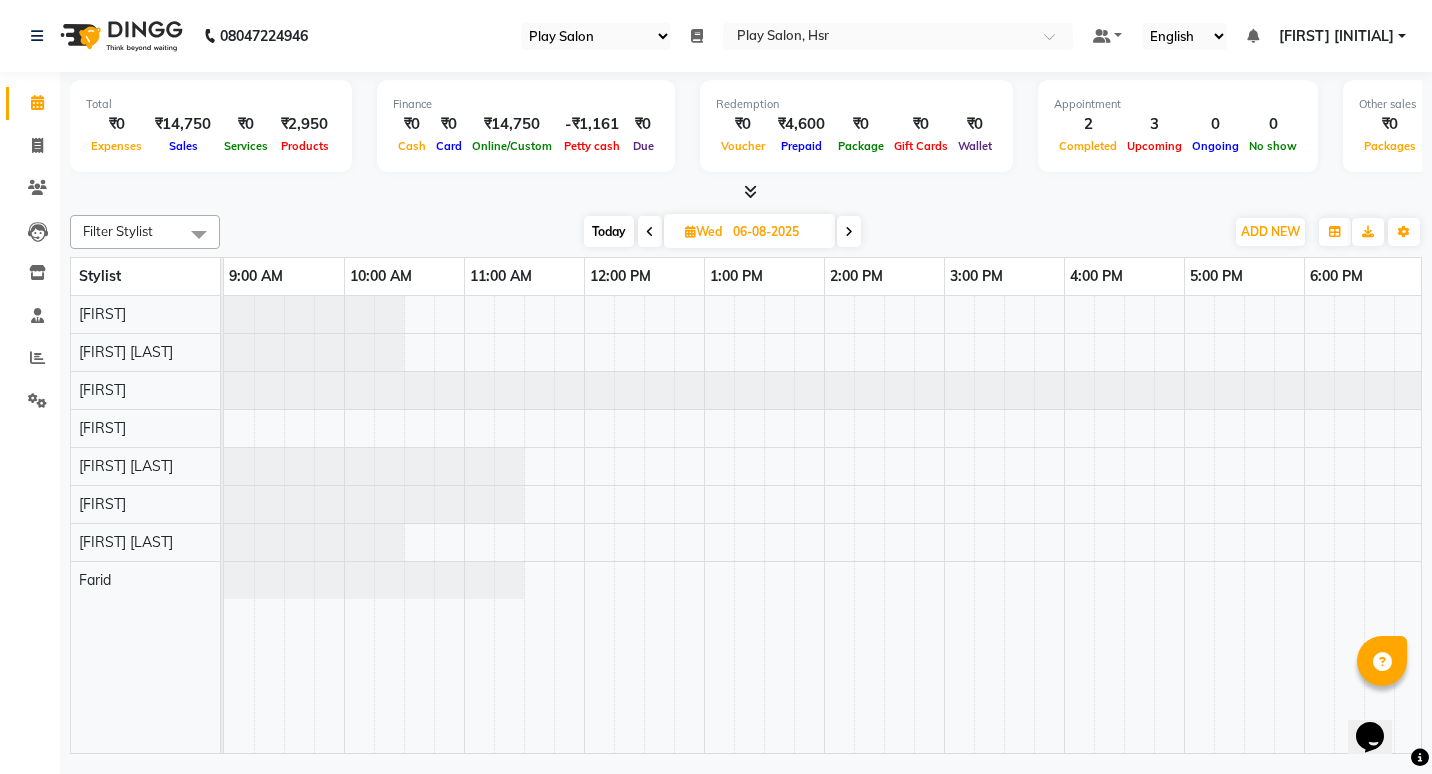 click at bounding box center (650, 231) 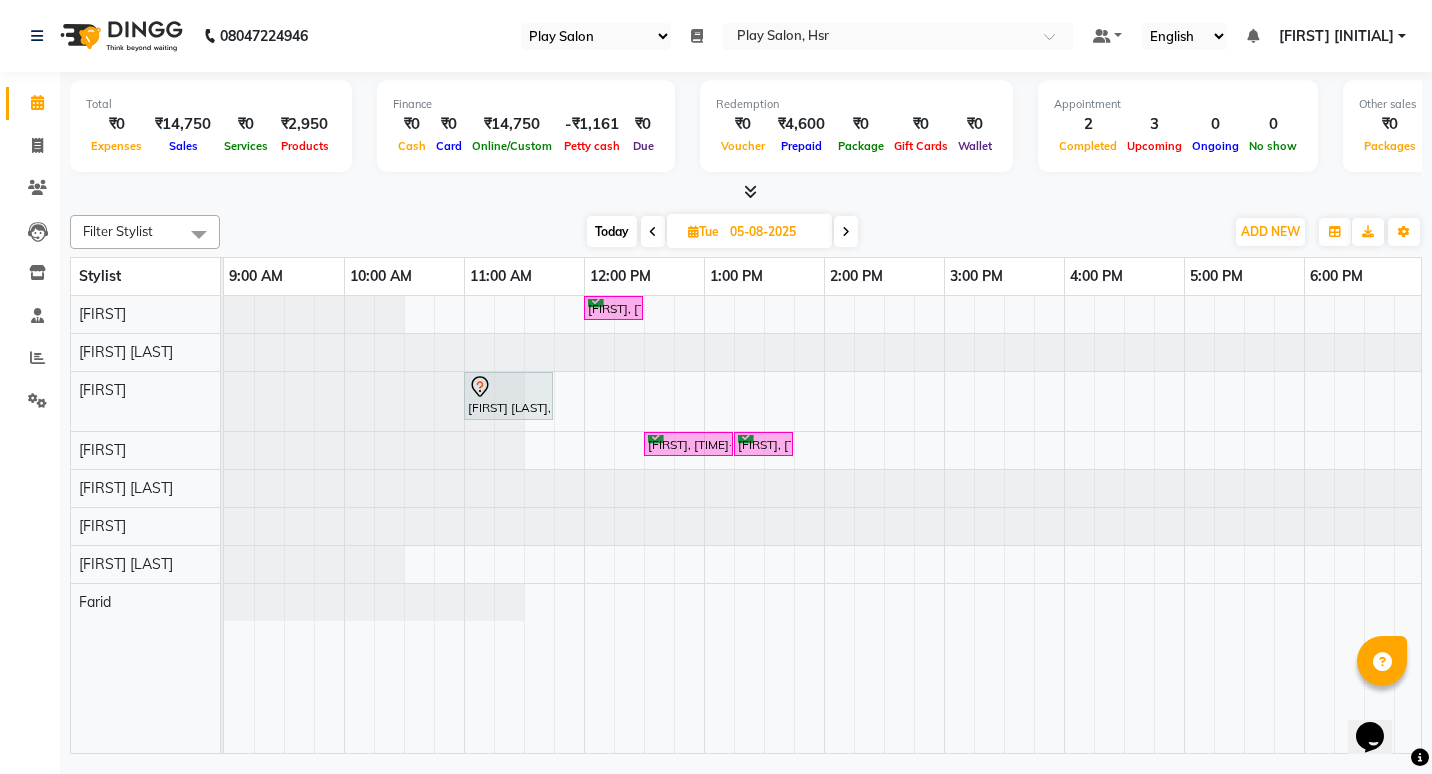 click on "[FIRST], [TIME]-[TIME], [PRODUCT]" at bounding box center (613, 308) 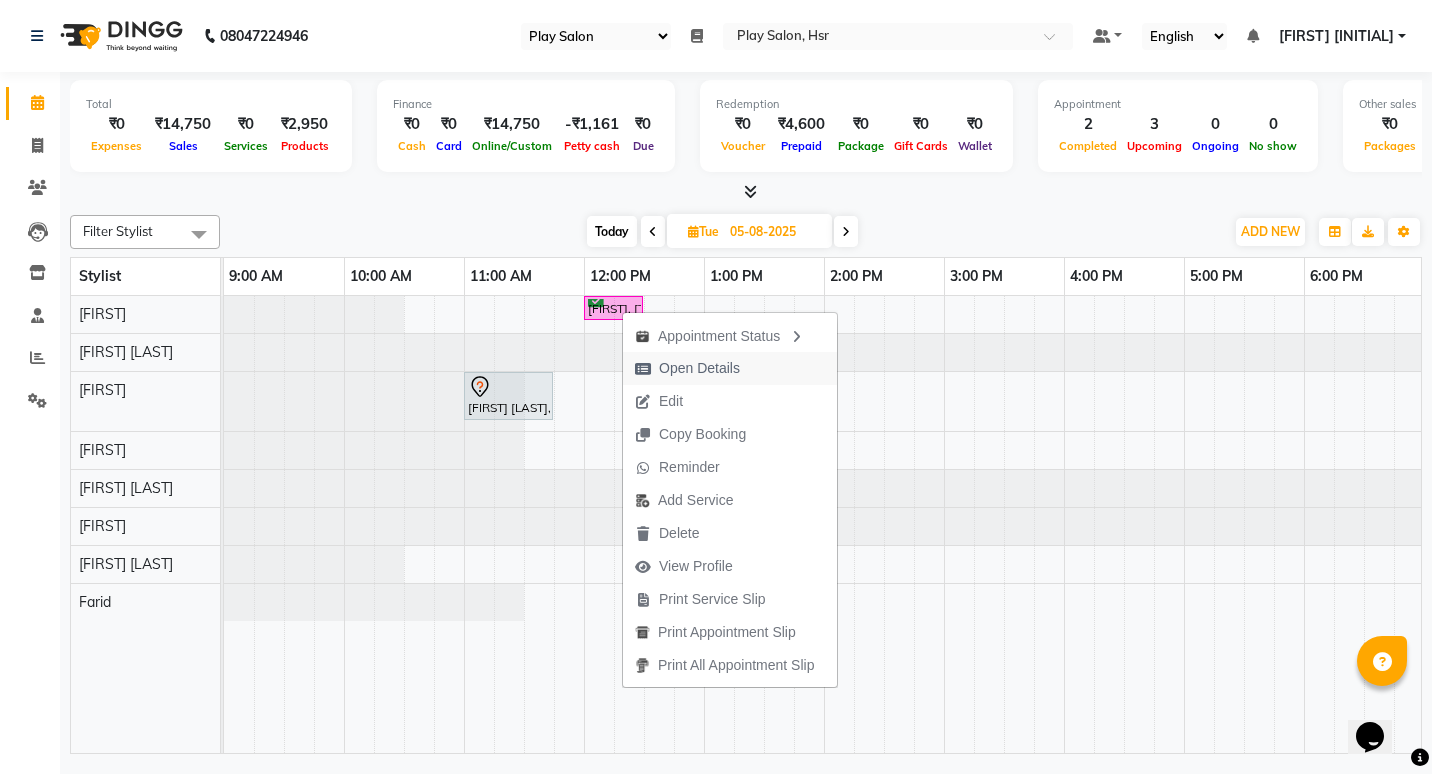click on "Open Details" at bounding box center [699, 368] 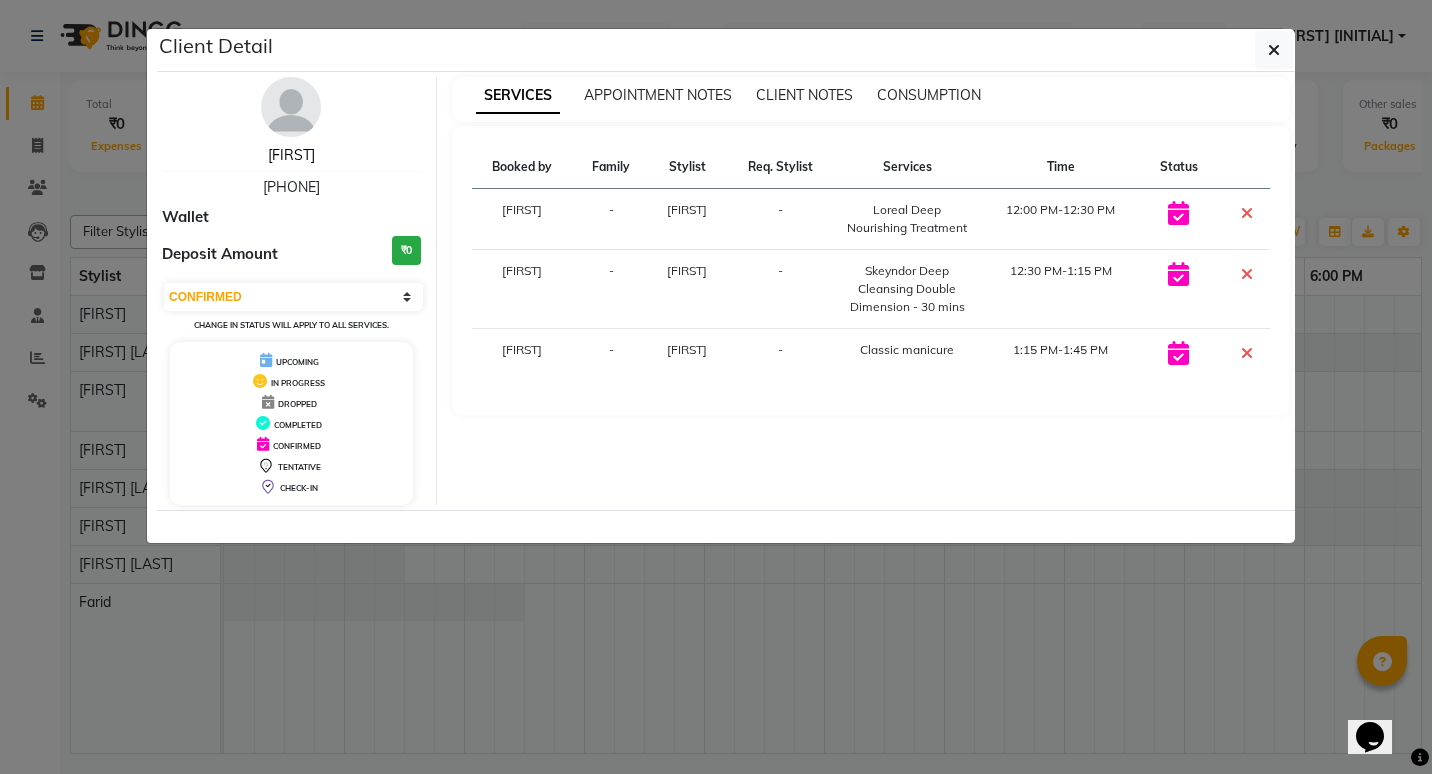 click on "[FIRST]" at bounding box center [291, 155] 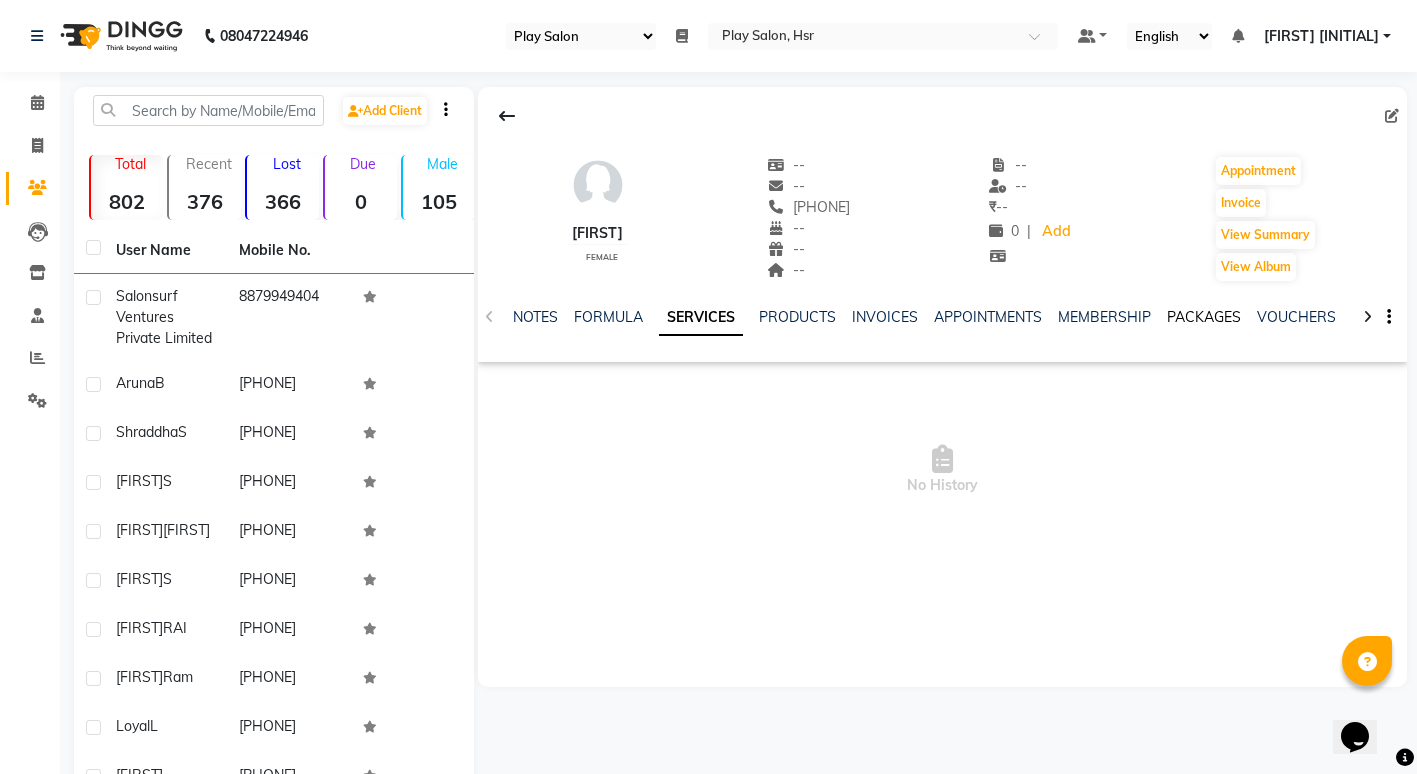 click on "PACKAGES" 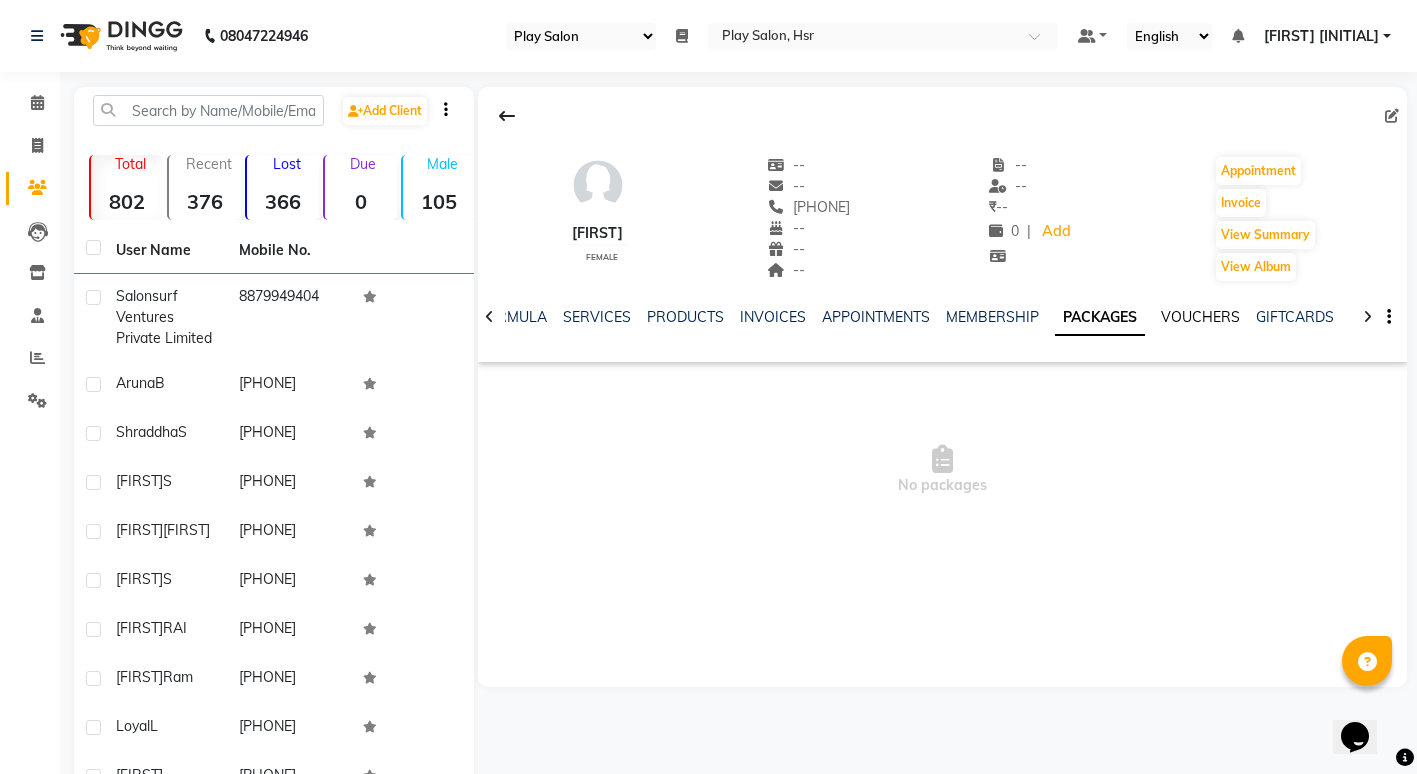 click on "VOUCHERS" 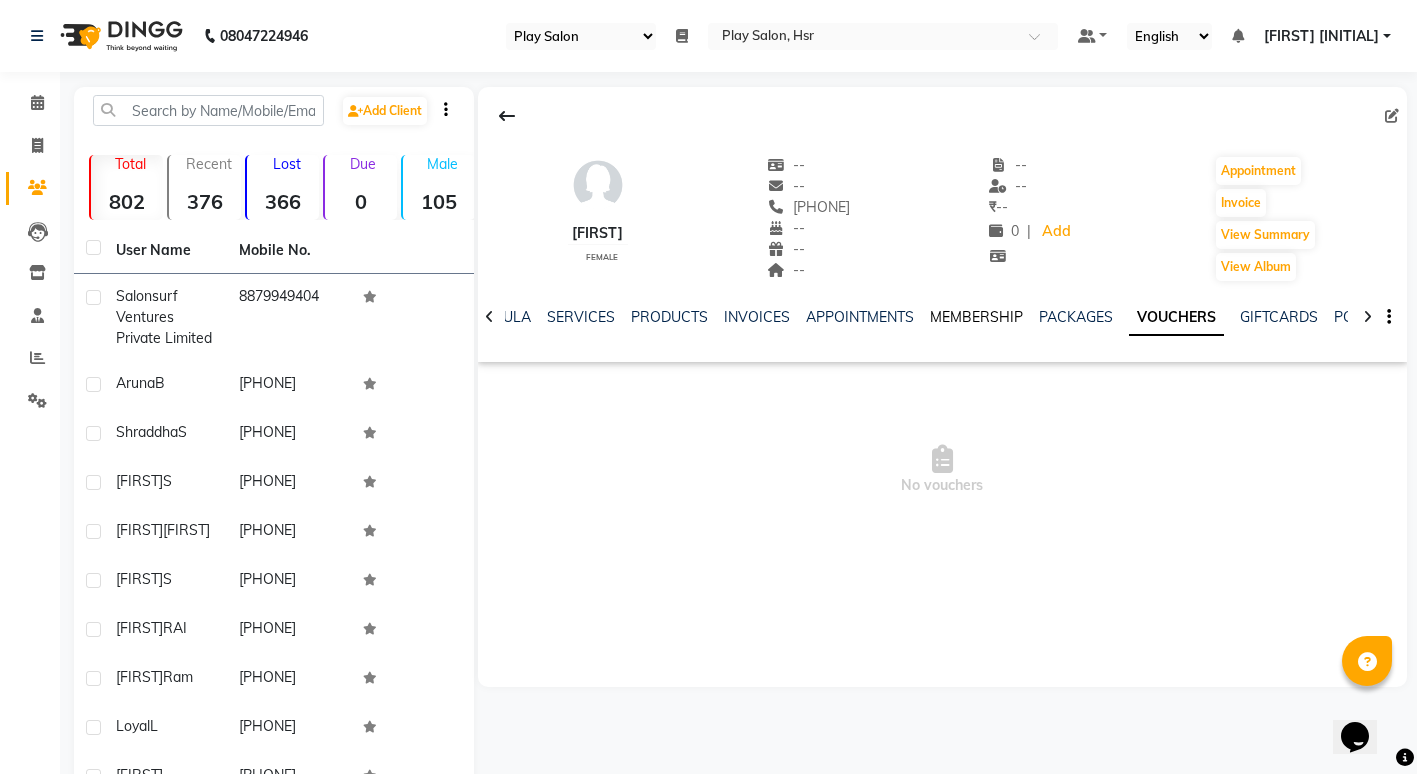 click on "MEMBERSHIP" 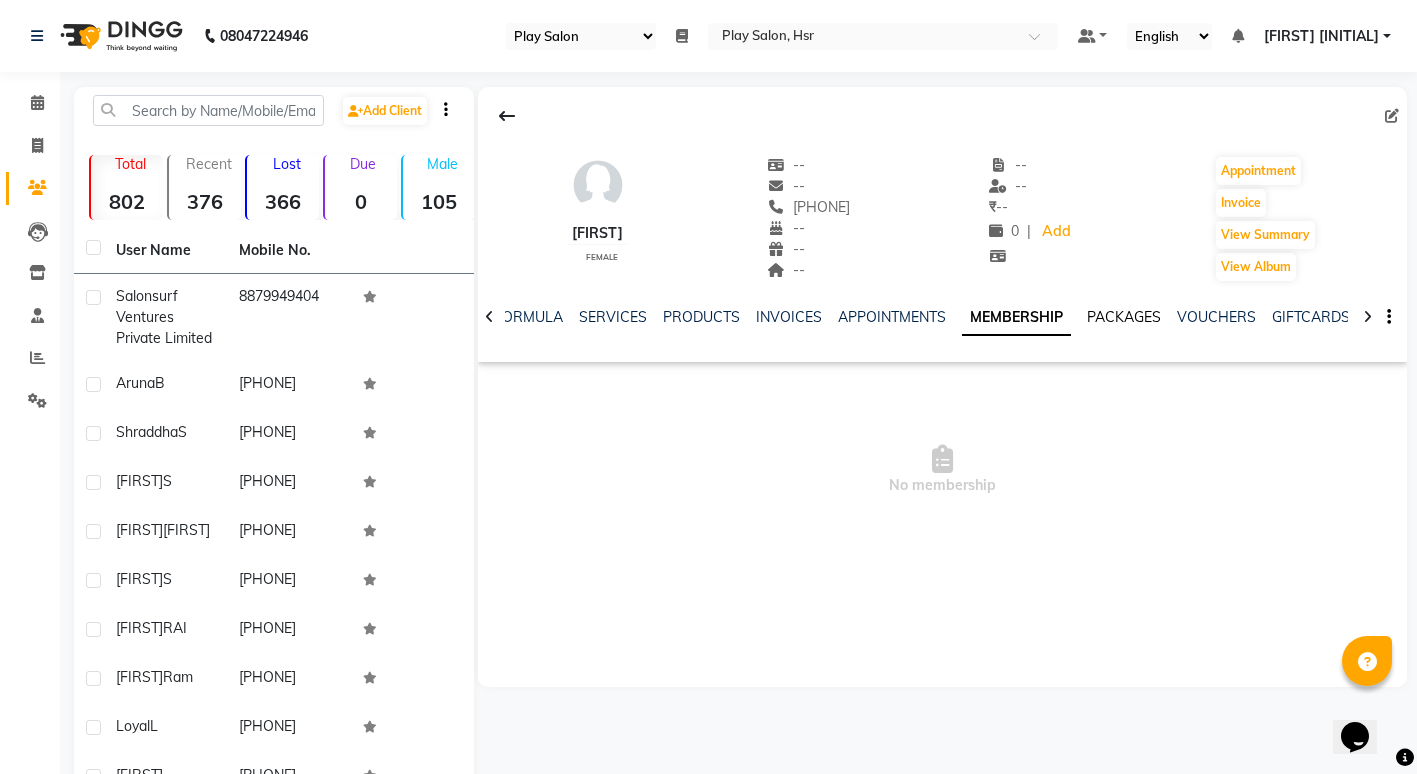 click on "PACKAGES" 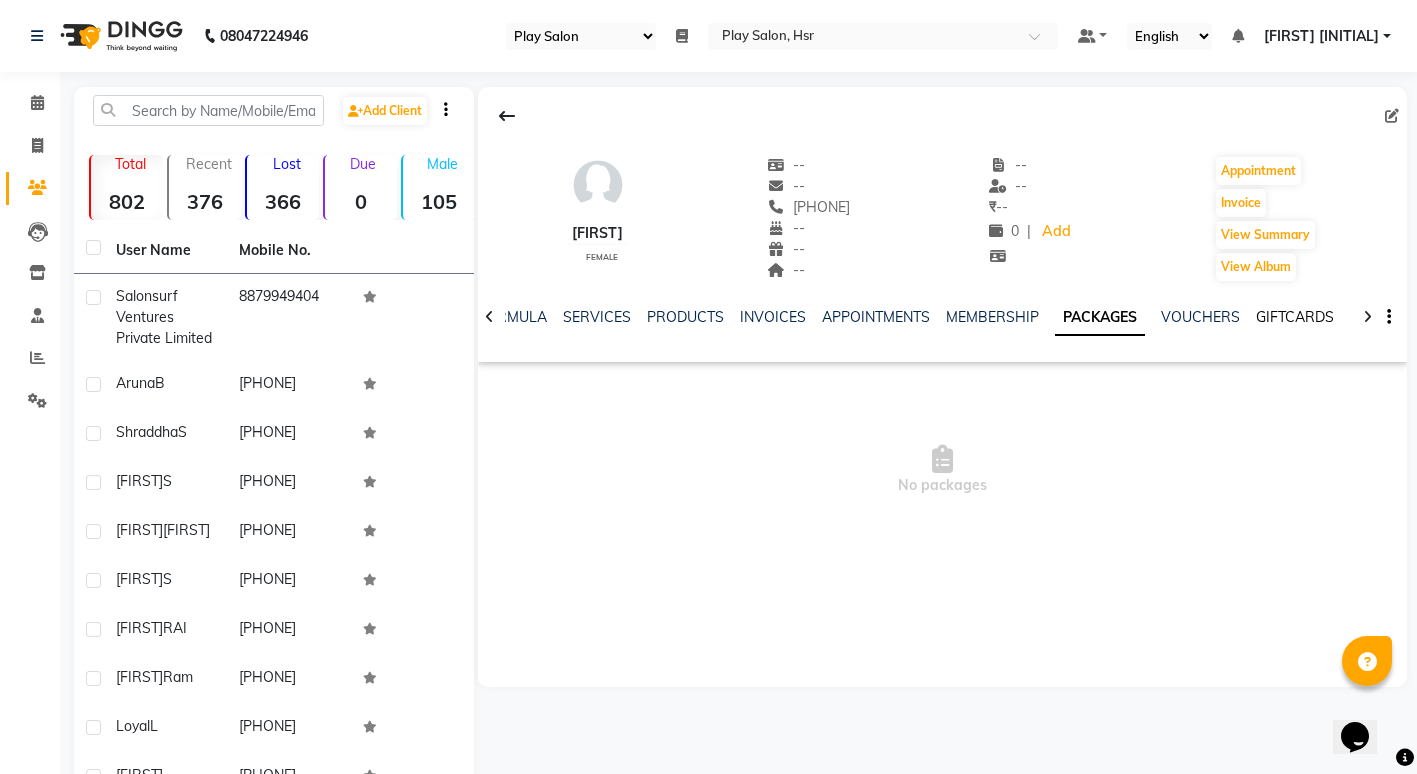 click on "GIFTCARDS" 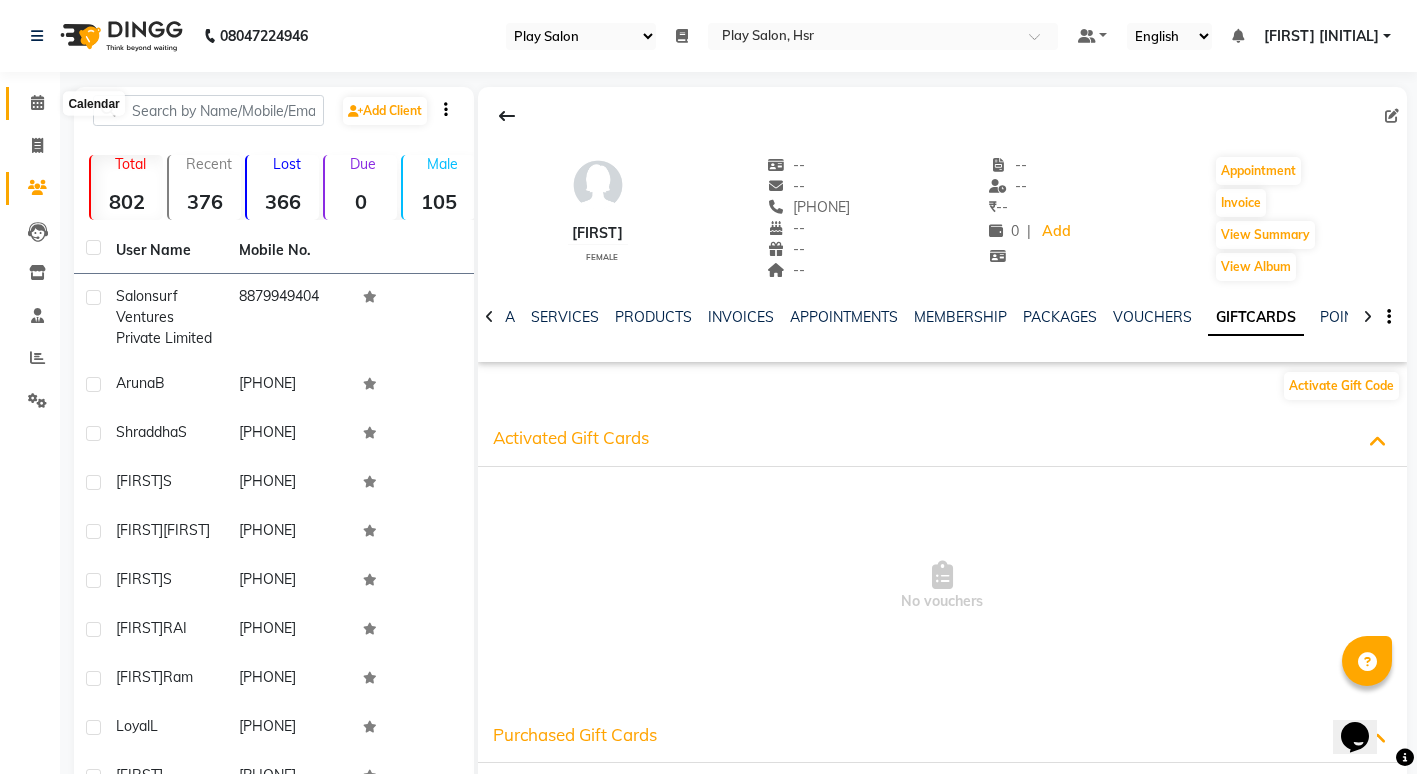 click 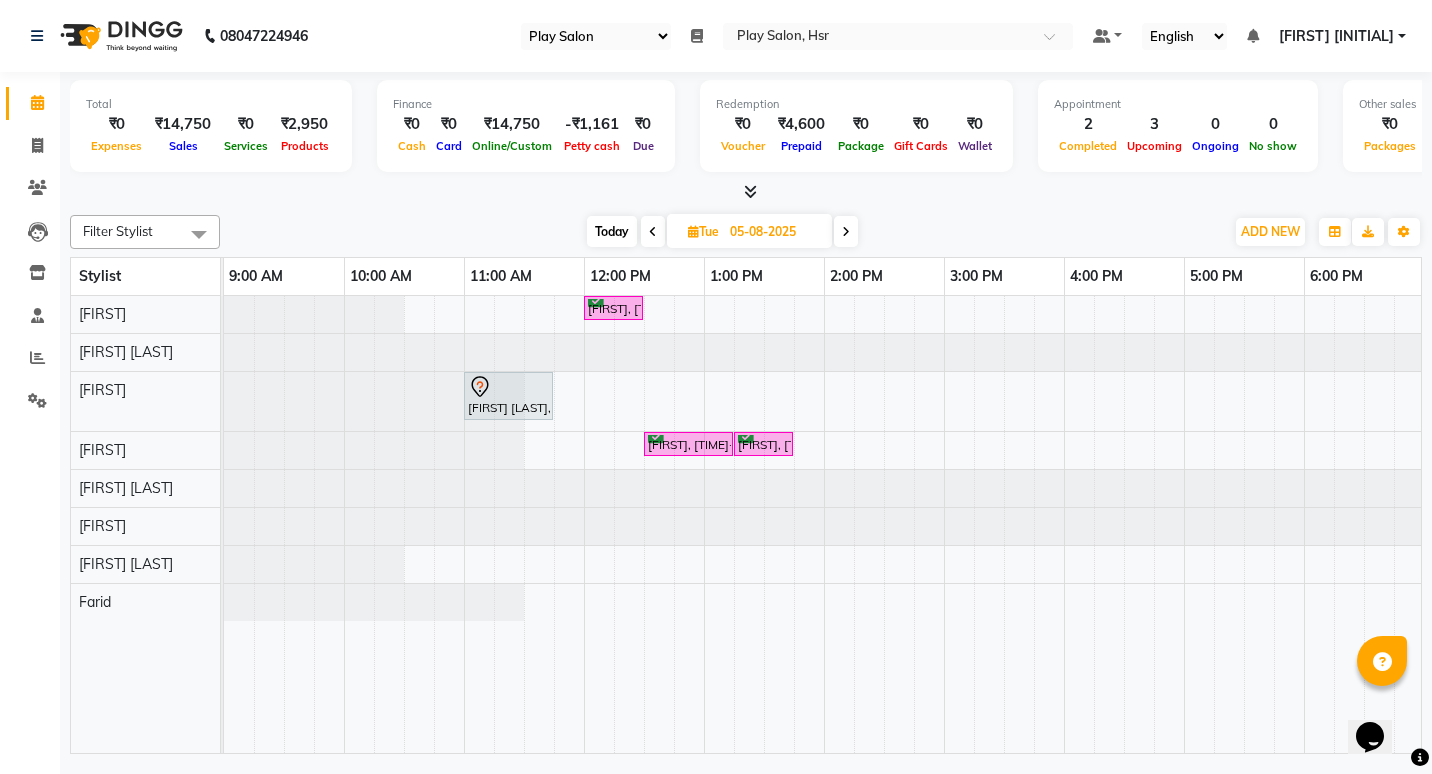 click at bounding box center [846, 232] 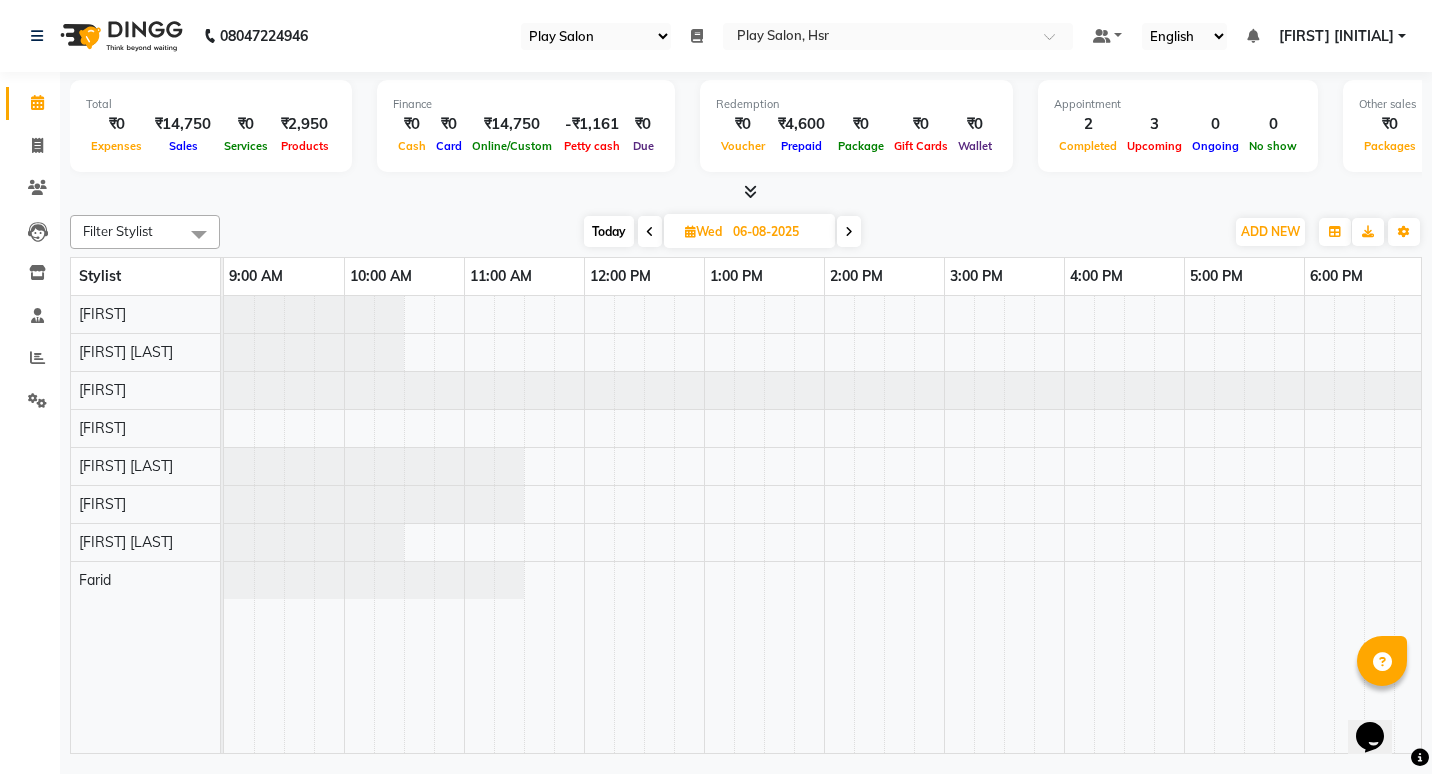 click at bounding box center (849, 231) 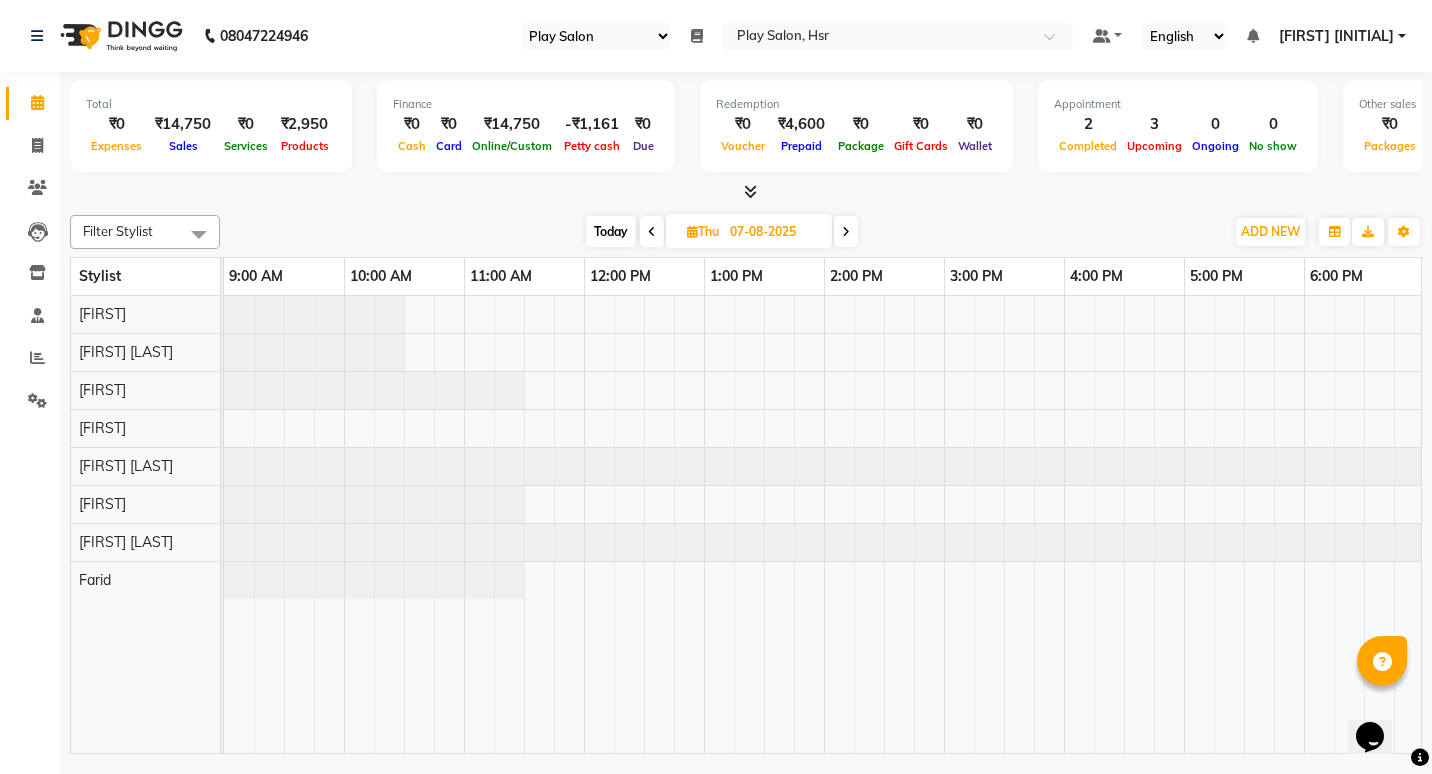 click at bounding box center (846, 232) 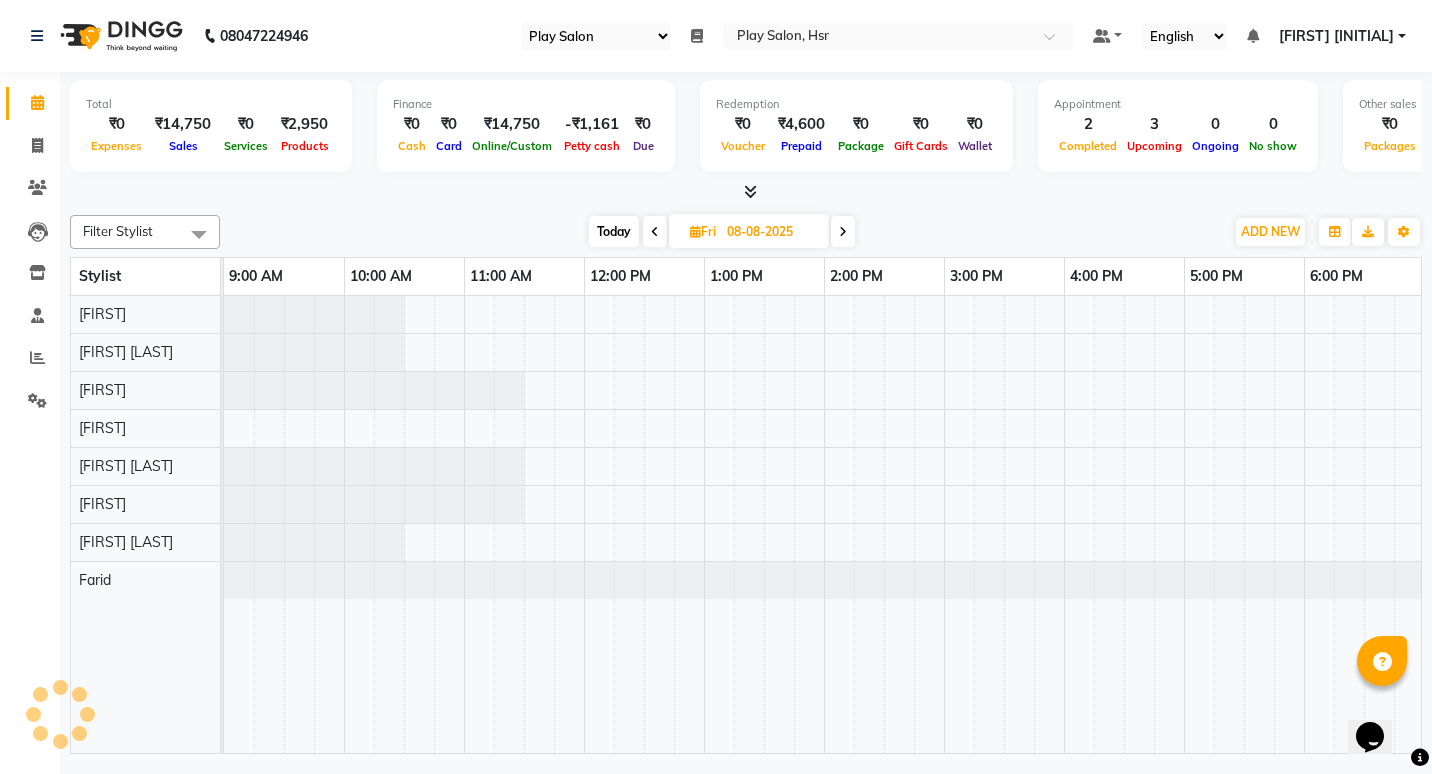 click at bounding box center (843, 232) 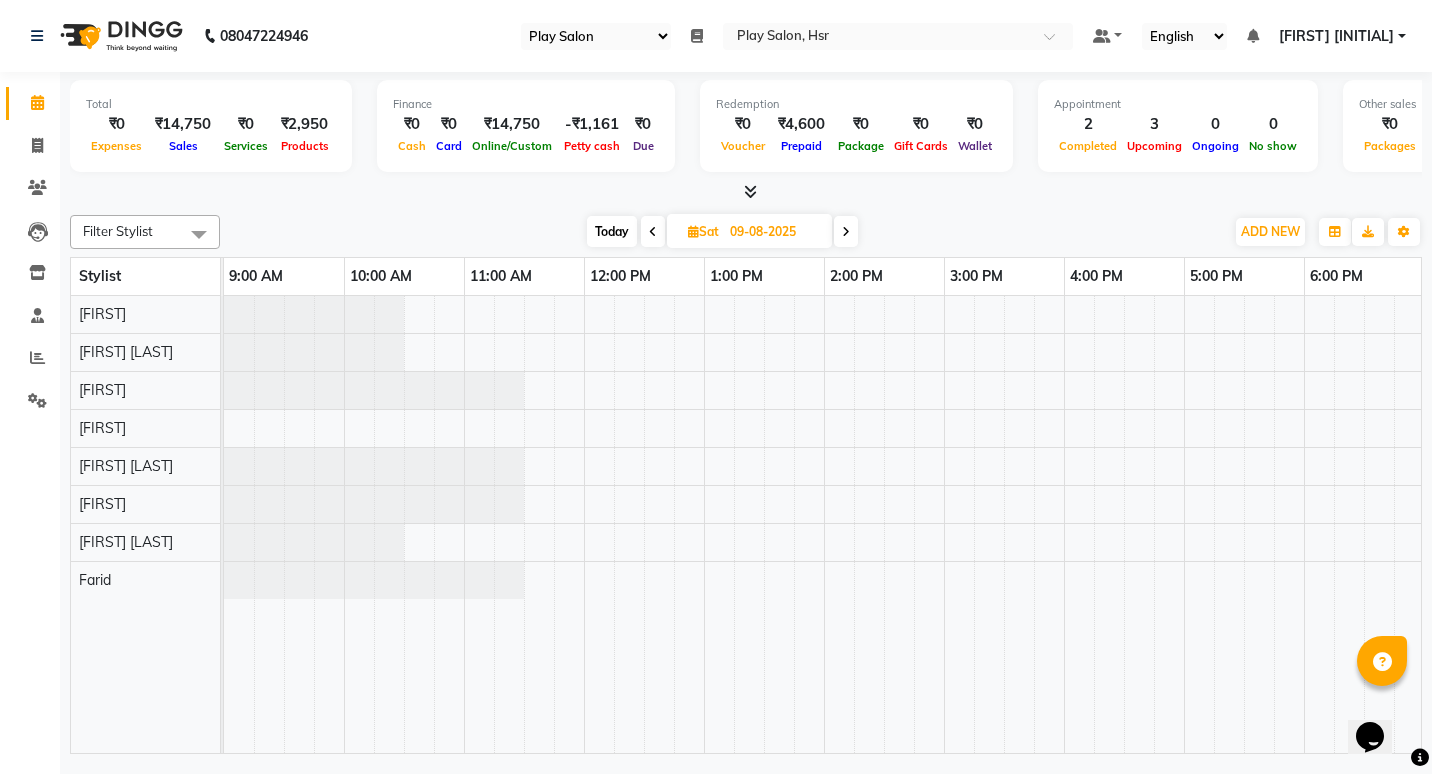 click at bounding box center (846, 232) 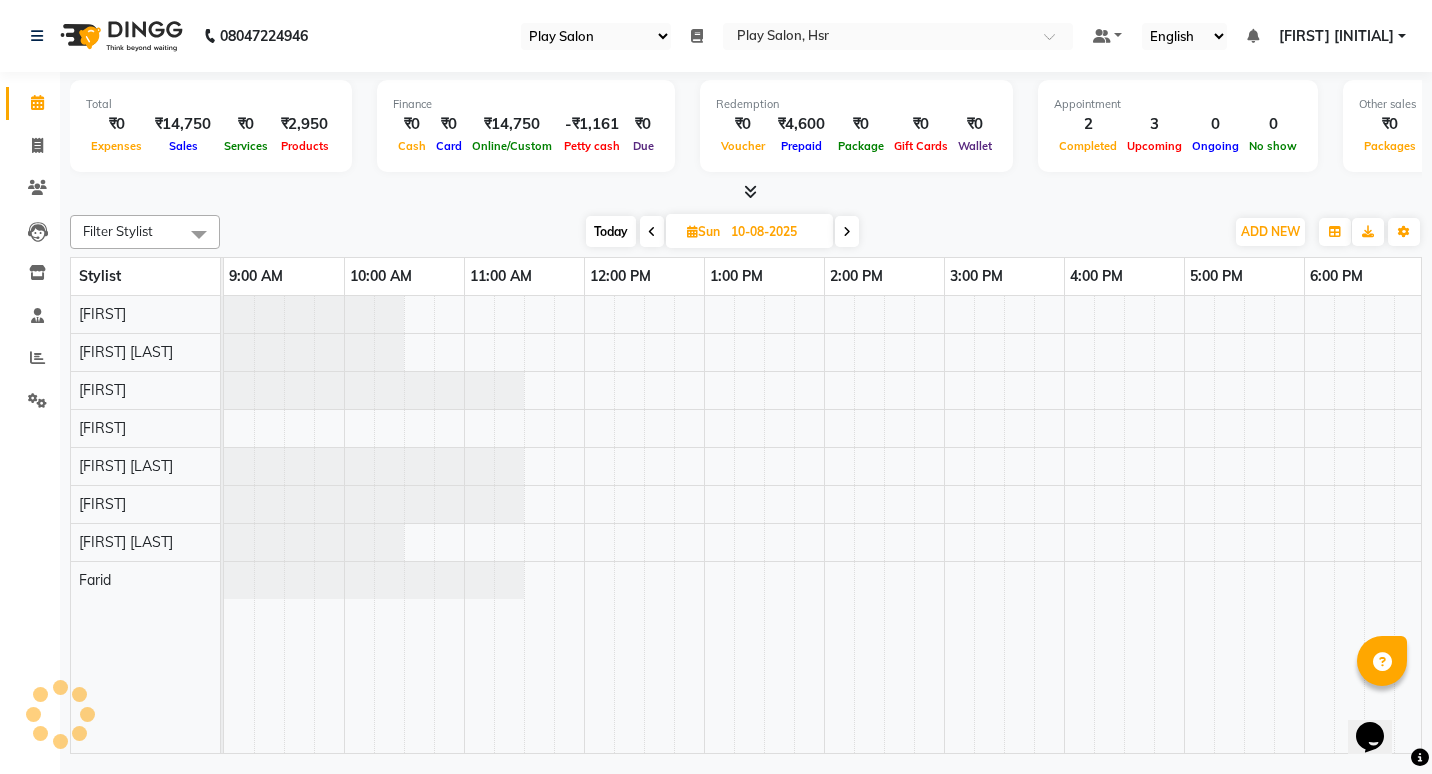 click at bounding box center [847, 232] 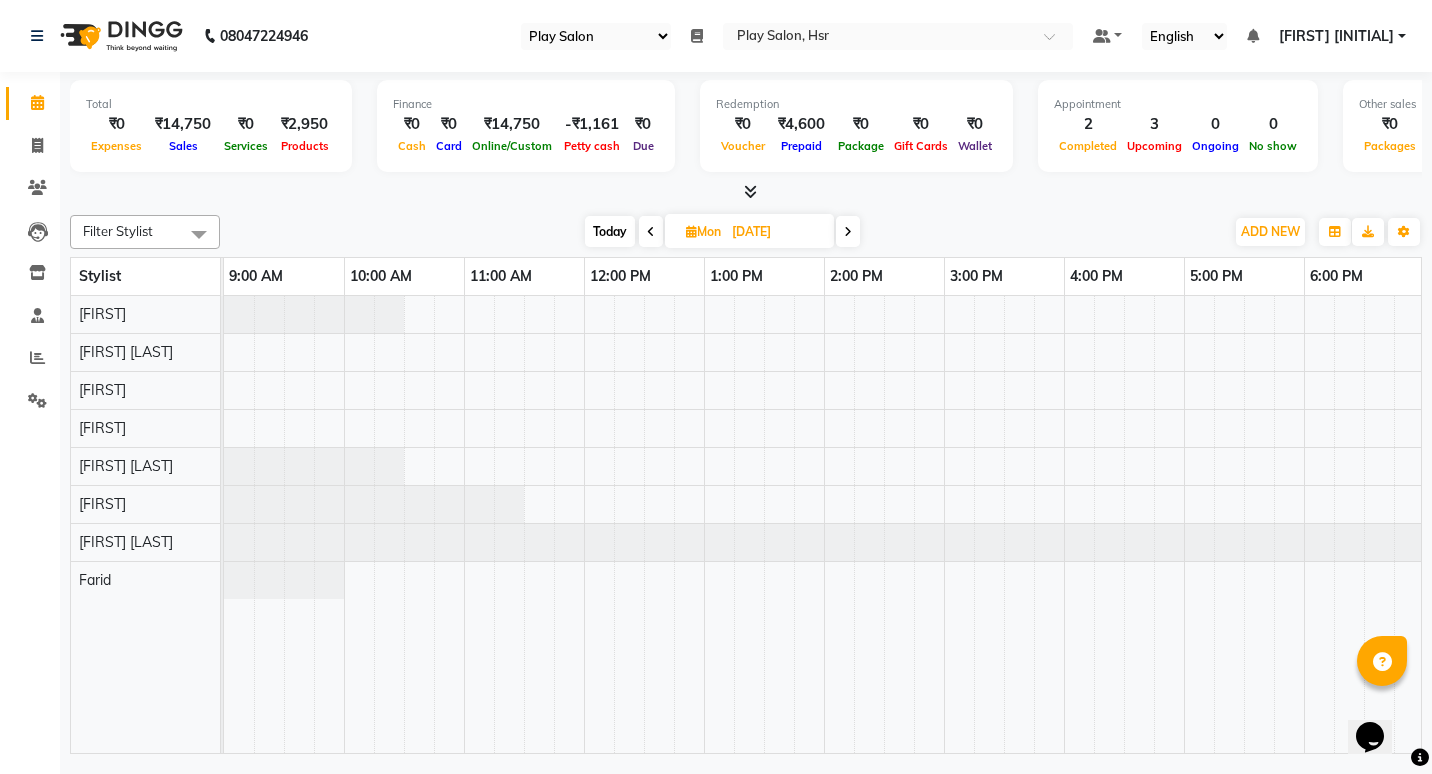 click on "Today" at bounding box center [610, 231] 